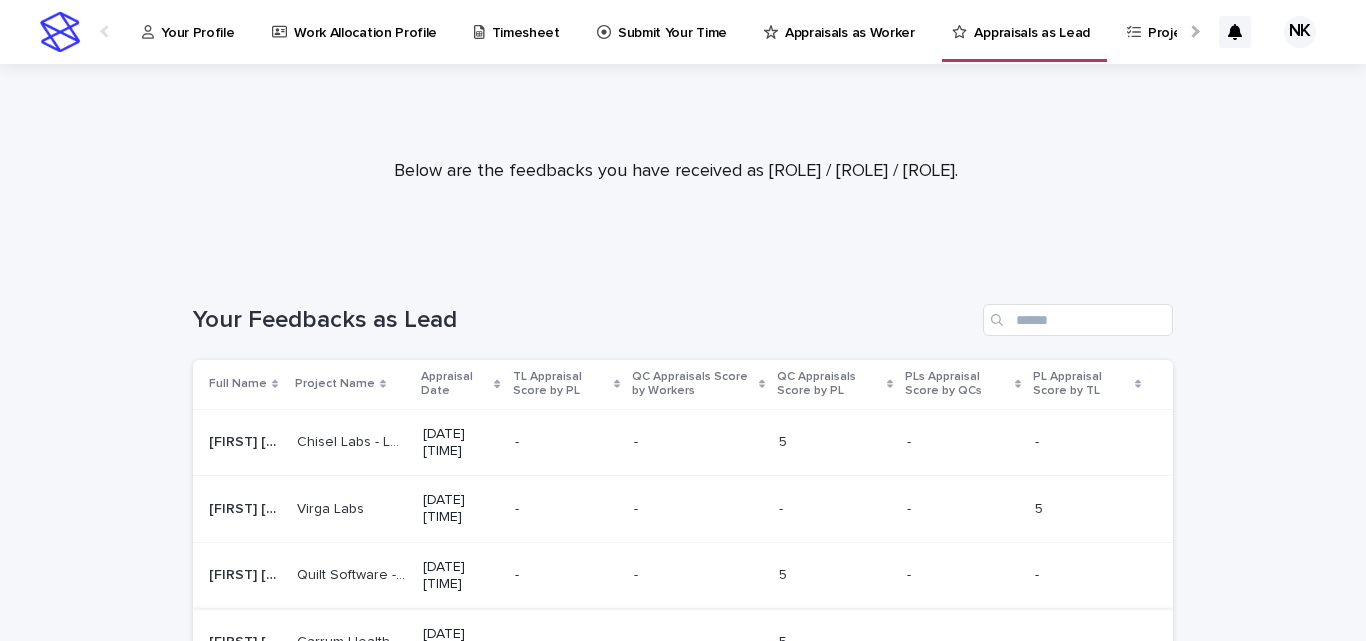 scroll, scrollTop: 0, scrollLeft: 0, axis: both 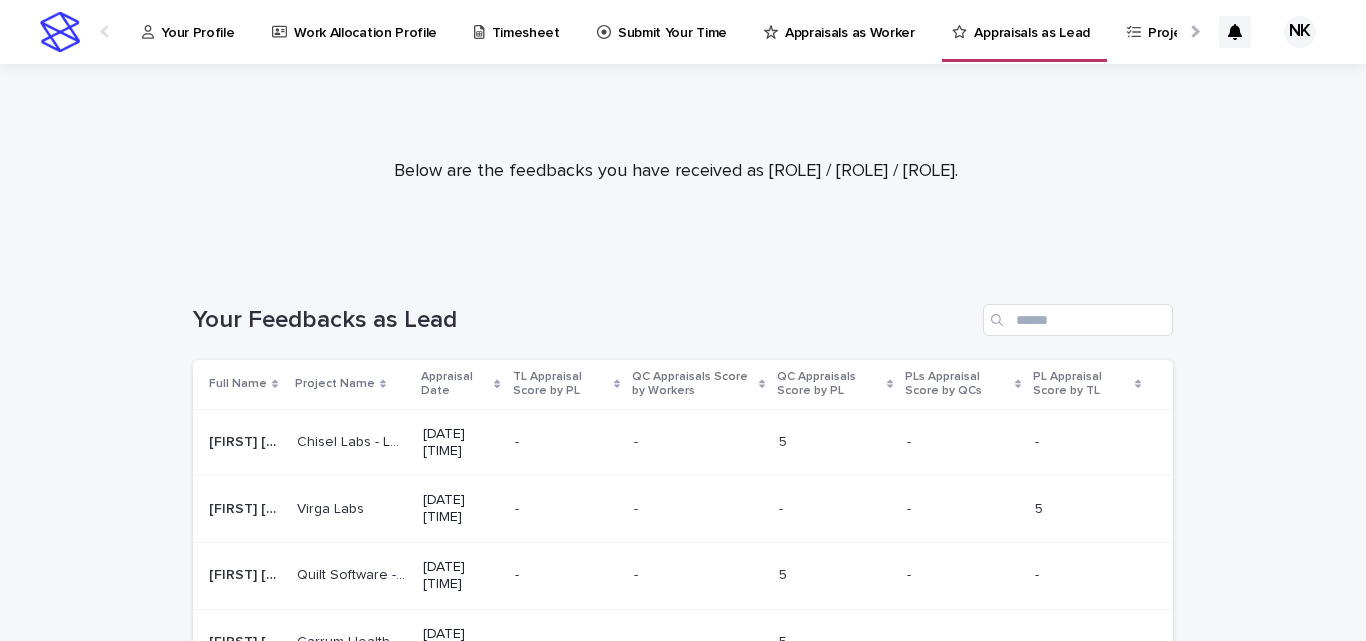 click on "Appraisal Date" at bounding box center (455, 384) 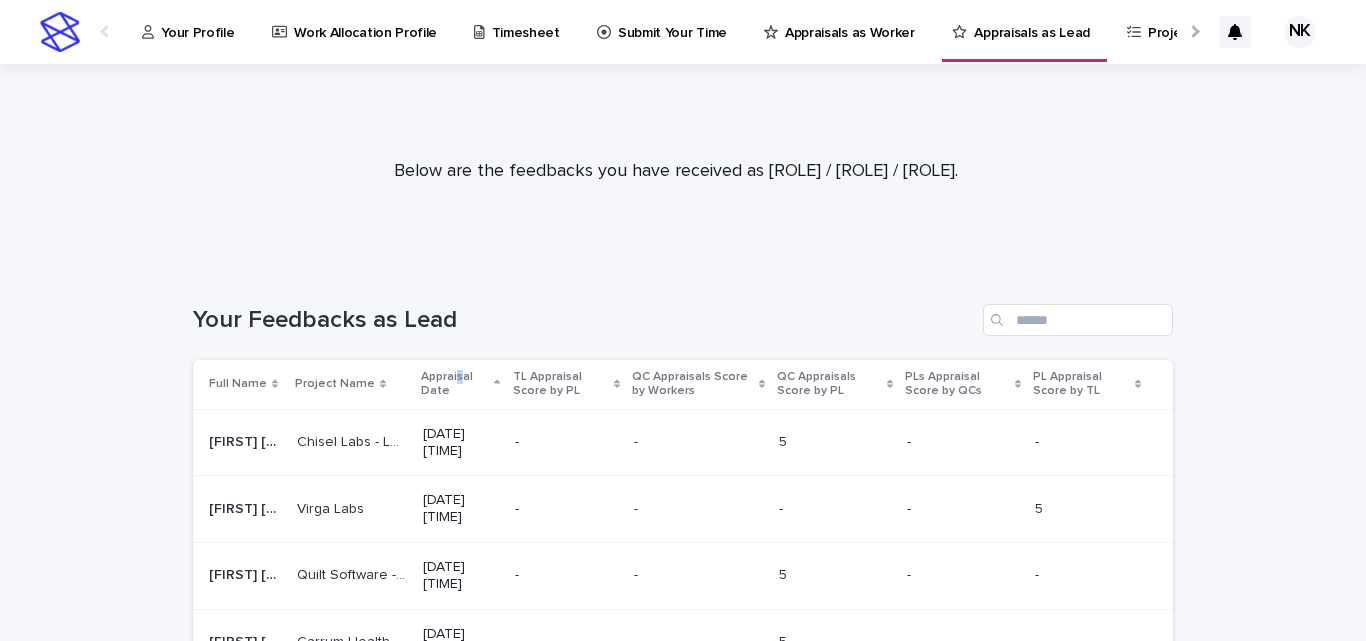 click on "Appraisal Date" at bounding box center (455, 384) 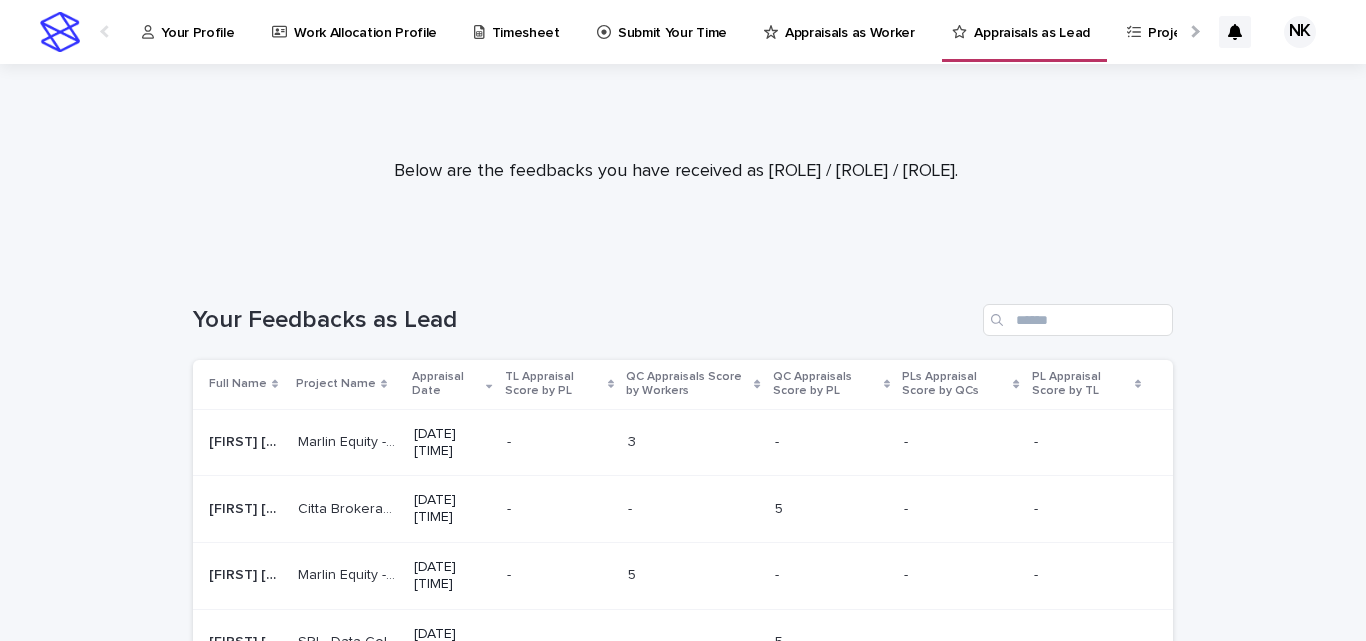 click on "Your Profile" at bounding box center [197, 21] 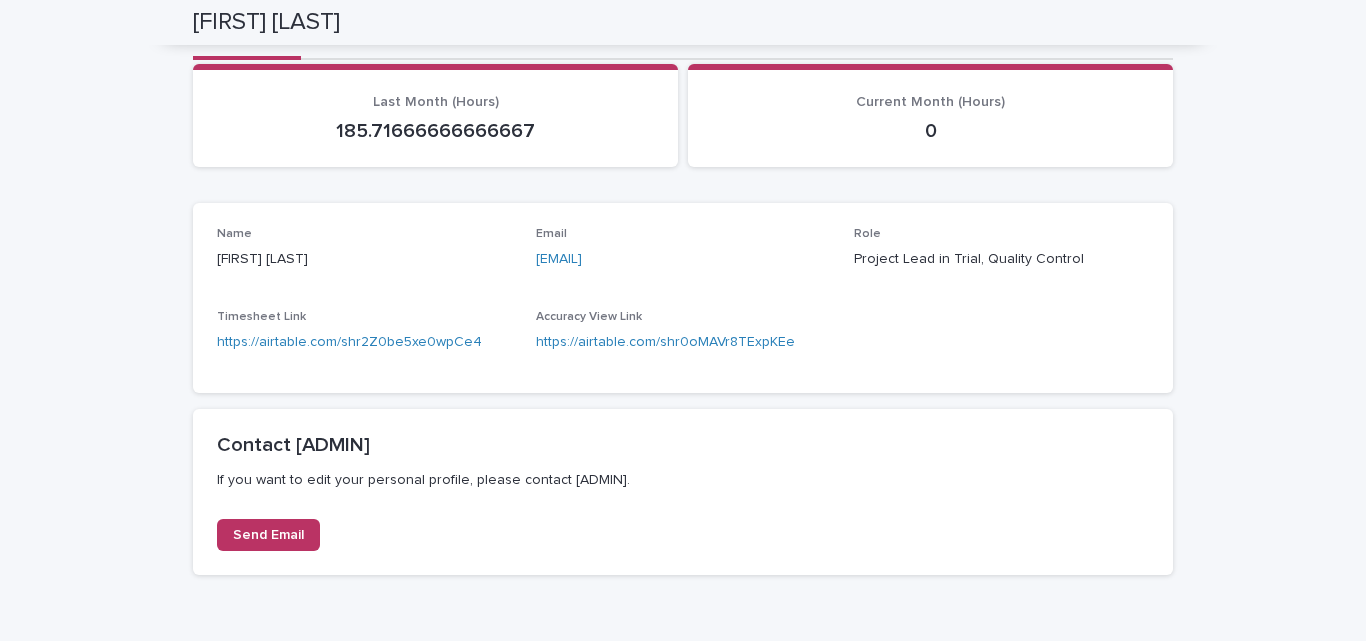 scroll, scrollTop: 0, scrollLeft: 0, axis: both 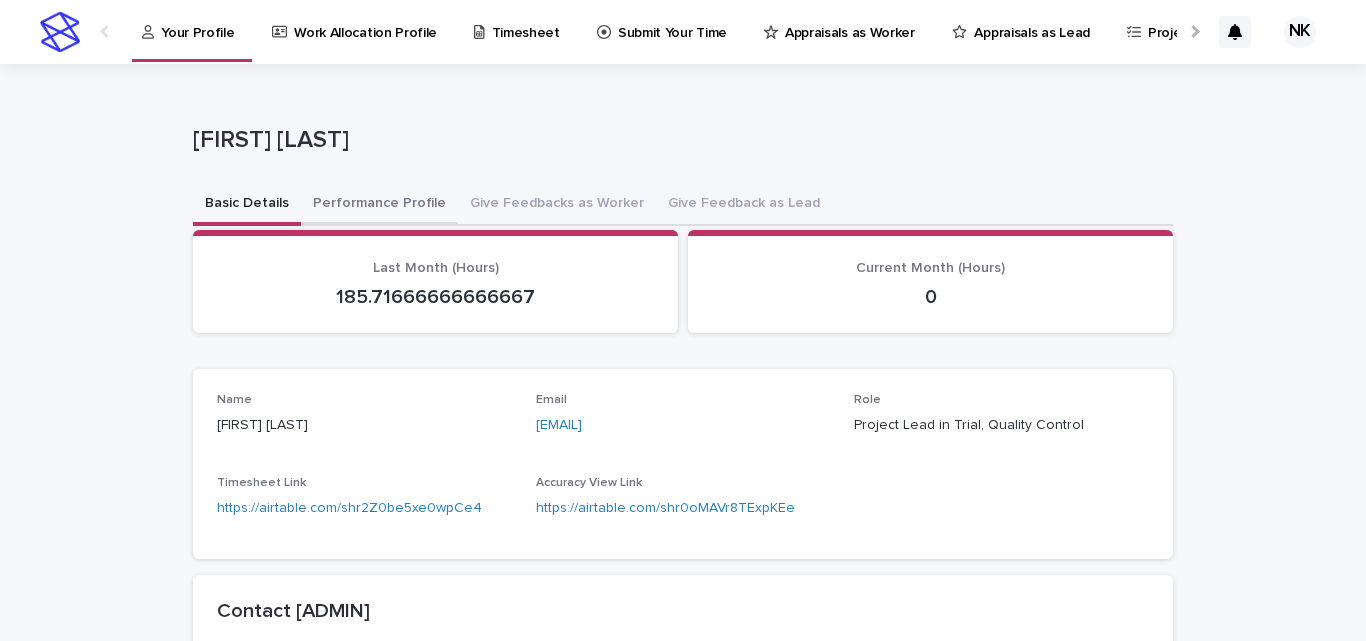 click on "Performance Profile" at bounding box center (379, 205) 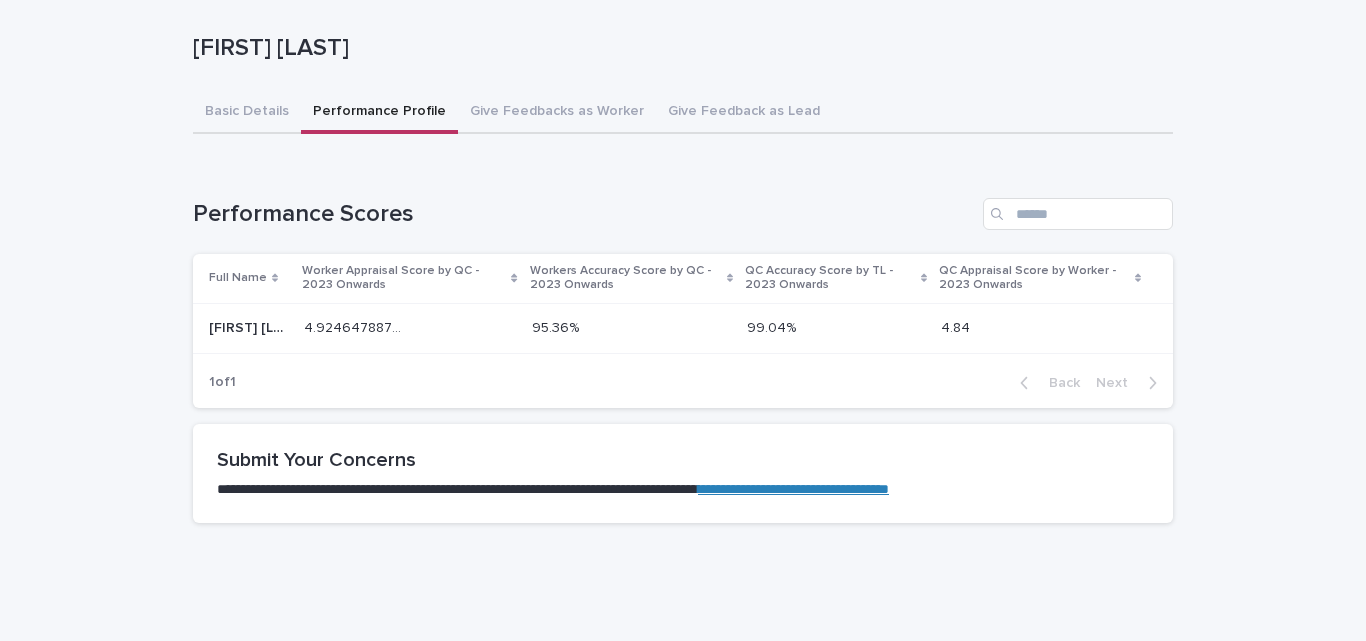 scroll, scrollTop: 0, scrollLeft: 0, axis: both 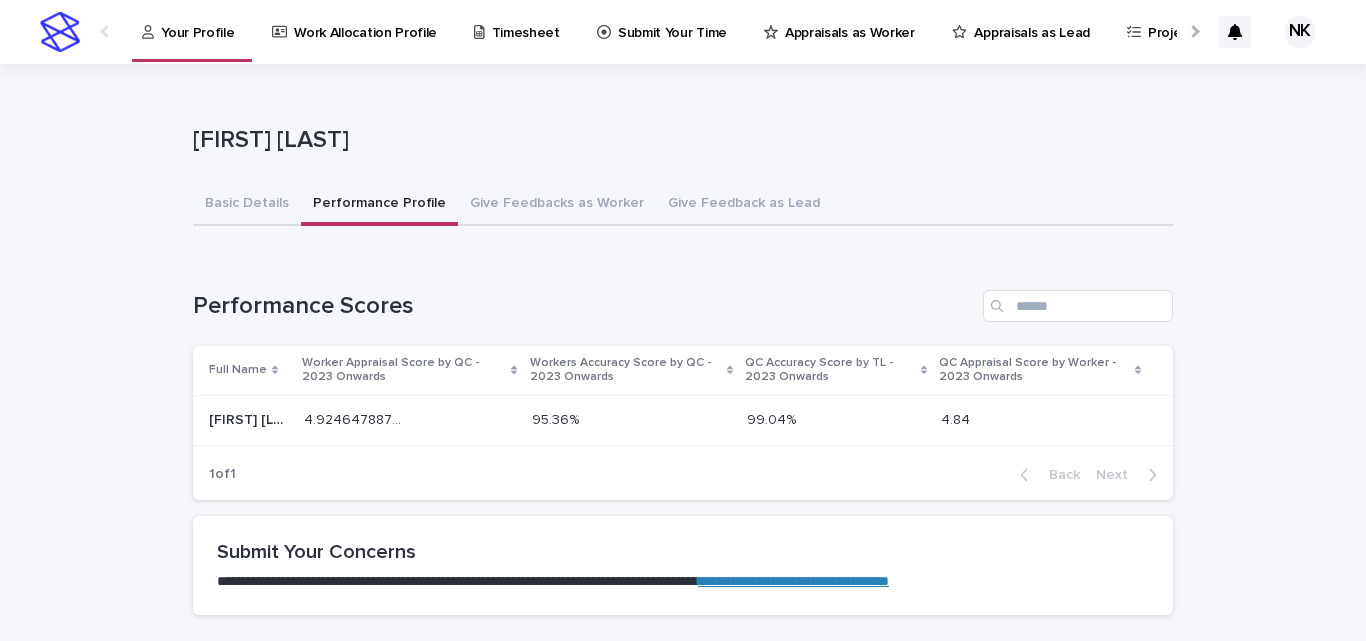 click at bounding box center (1193, 31) 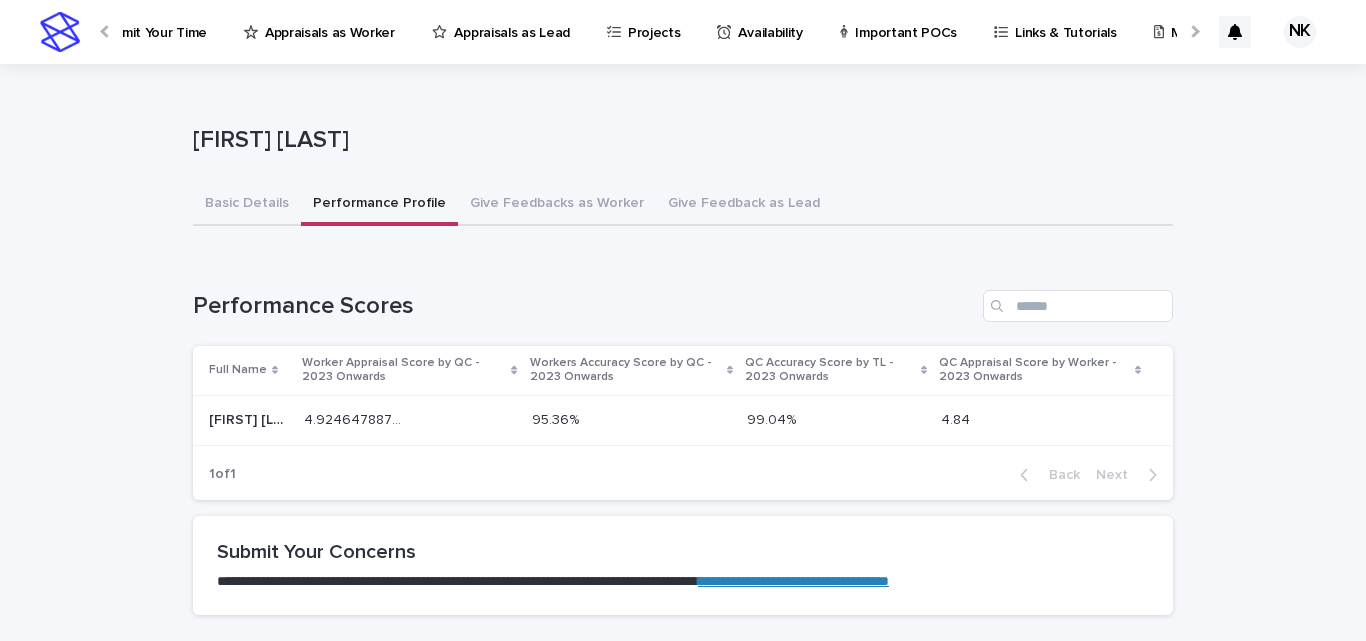 click at bounding box center [1193, 31] 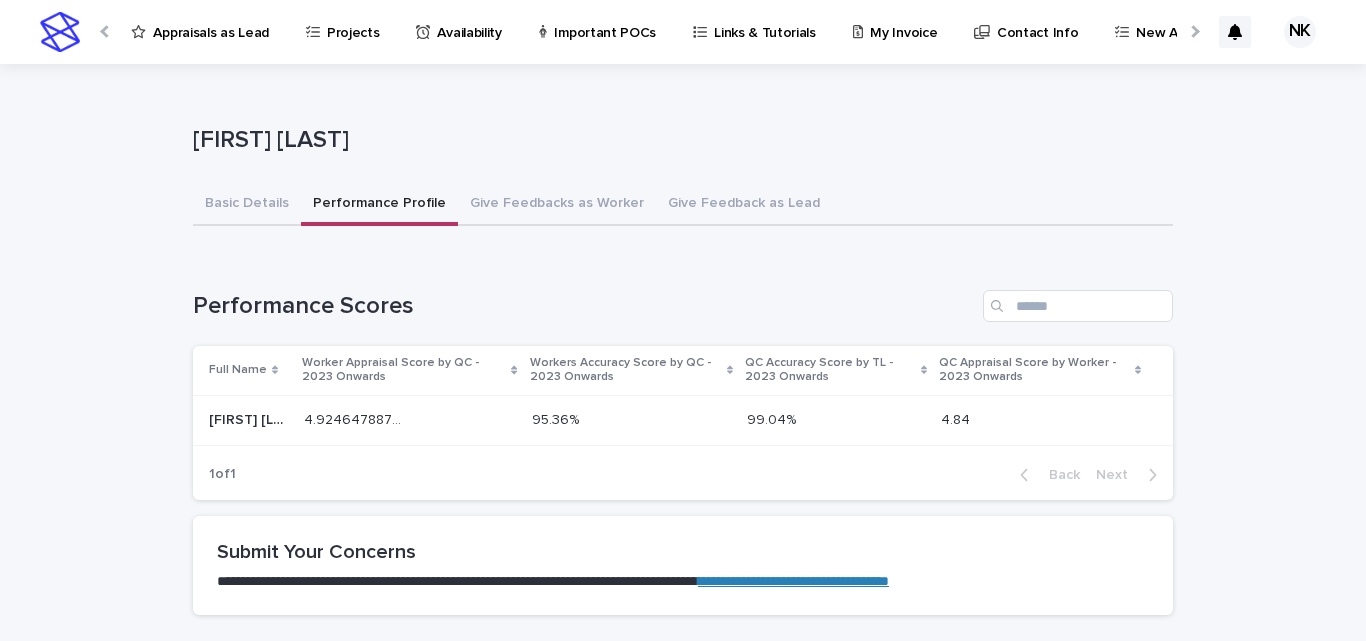 scroll, scrollTop: 0, scrollLeft: 863, axis: horizontal 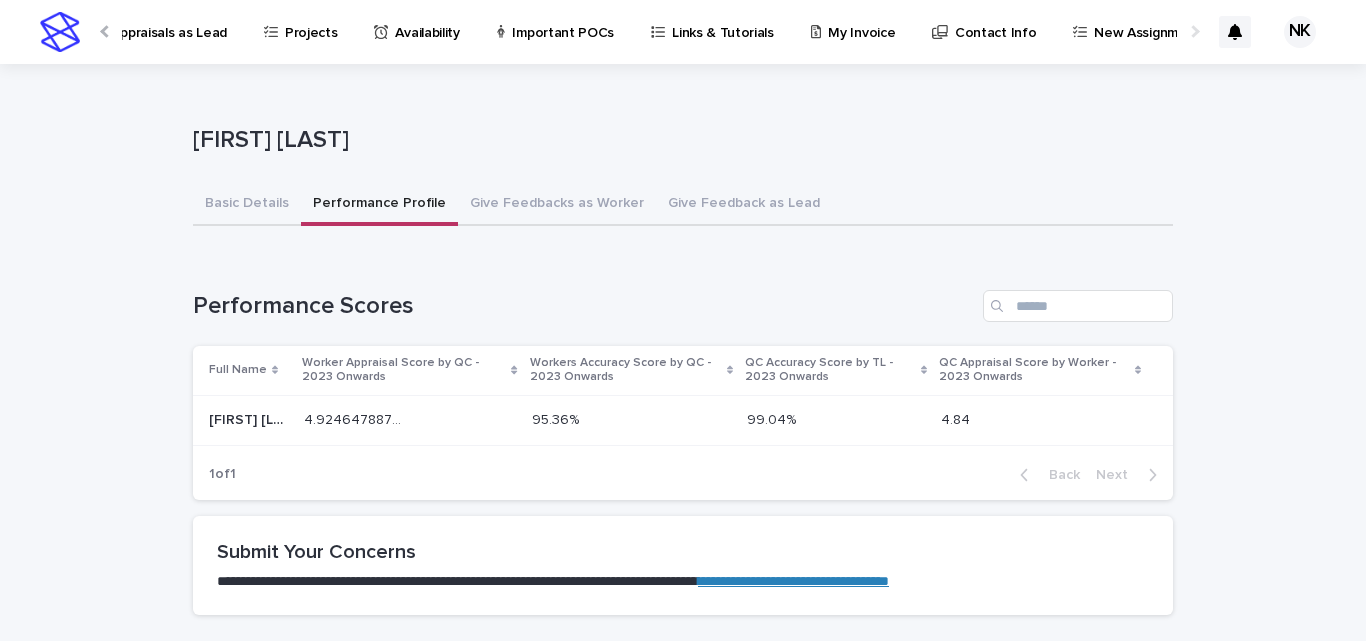 click 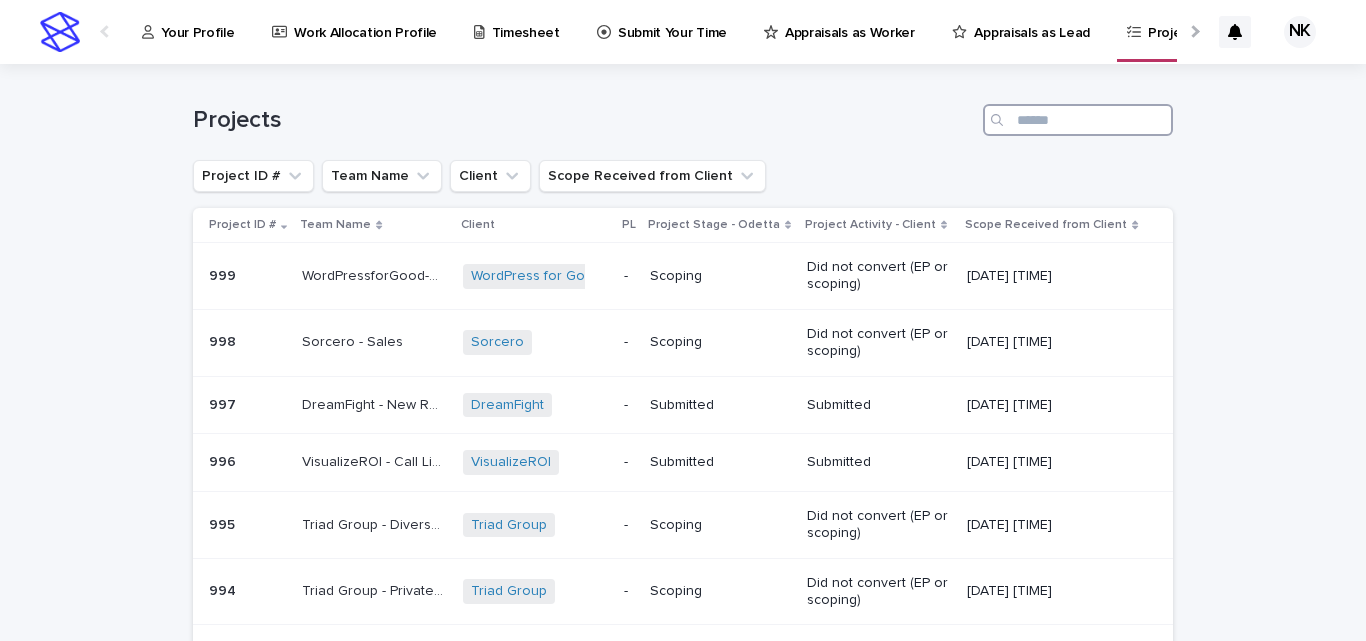 click at bounding box center (1078, 120) 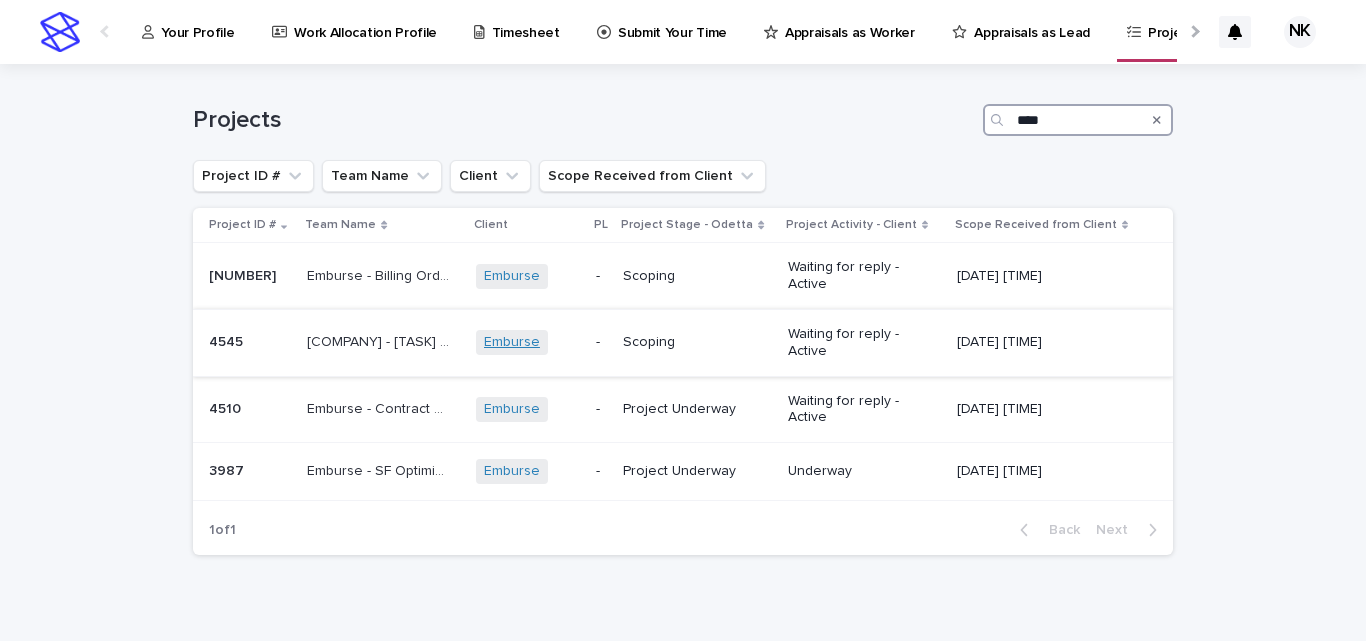 type on "****" 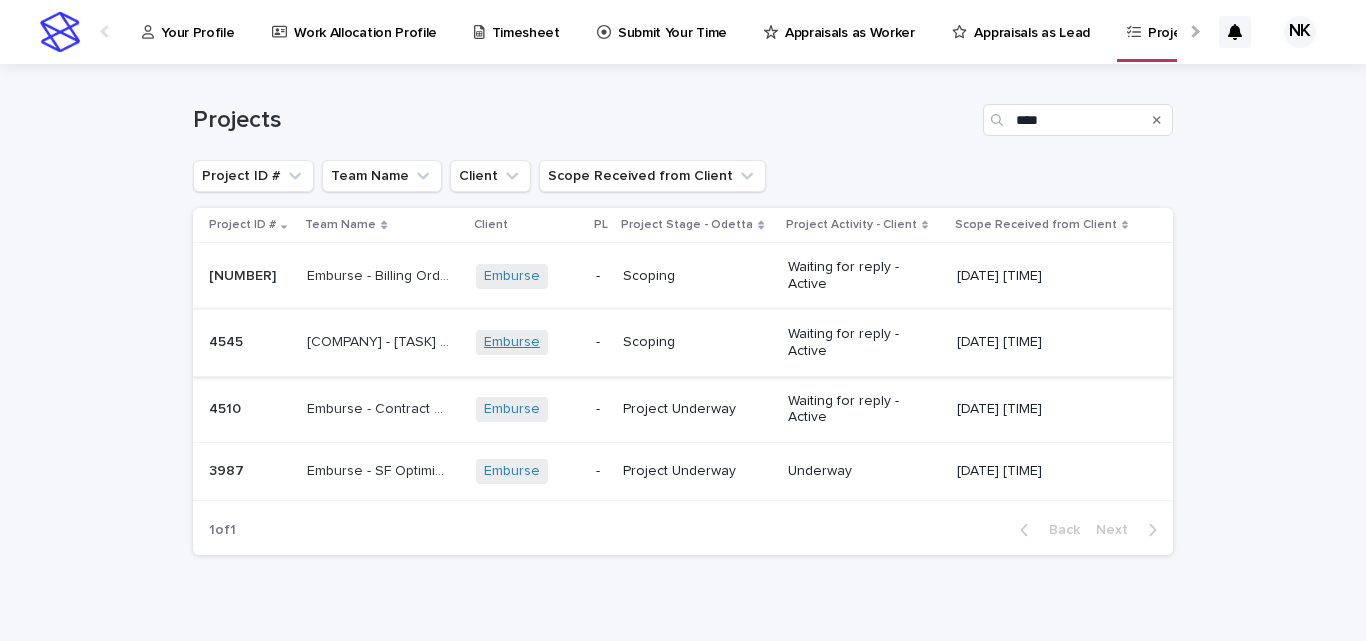 click on "Emburse" at bounding box center [512, 342] 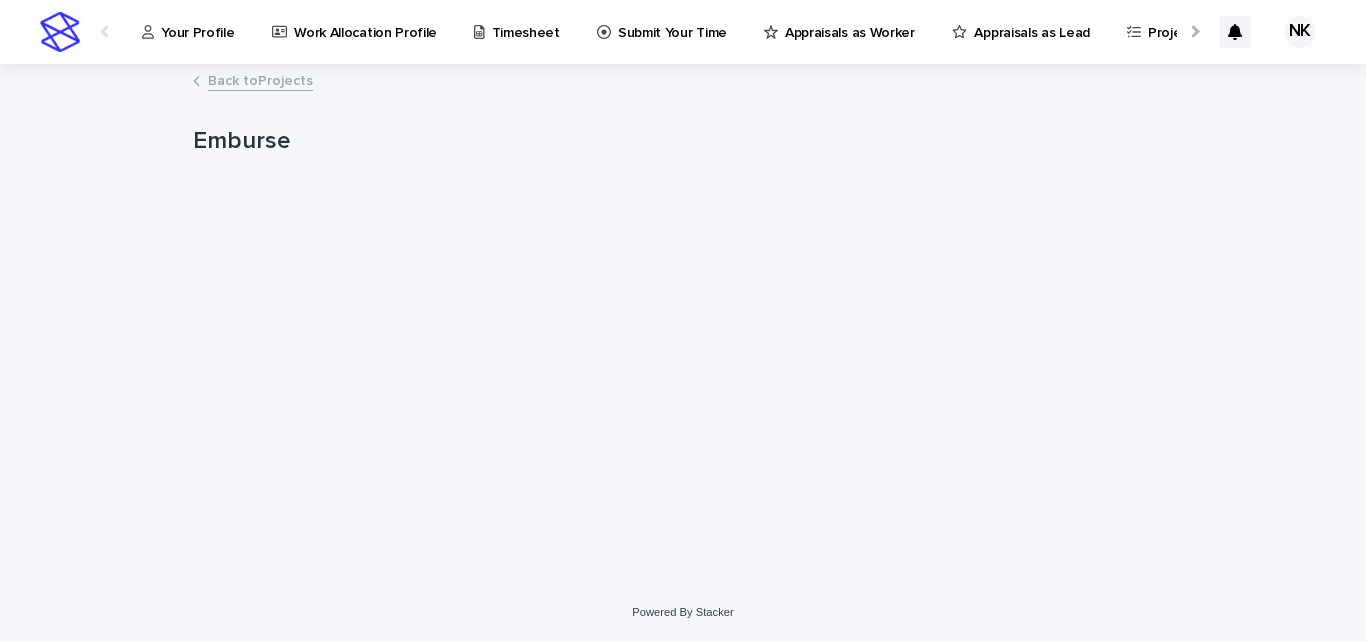 click on "Emburse" at bounding box center [679, 141] 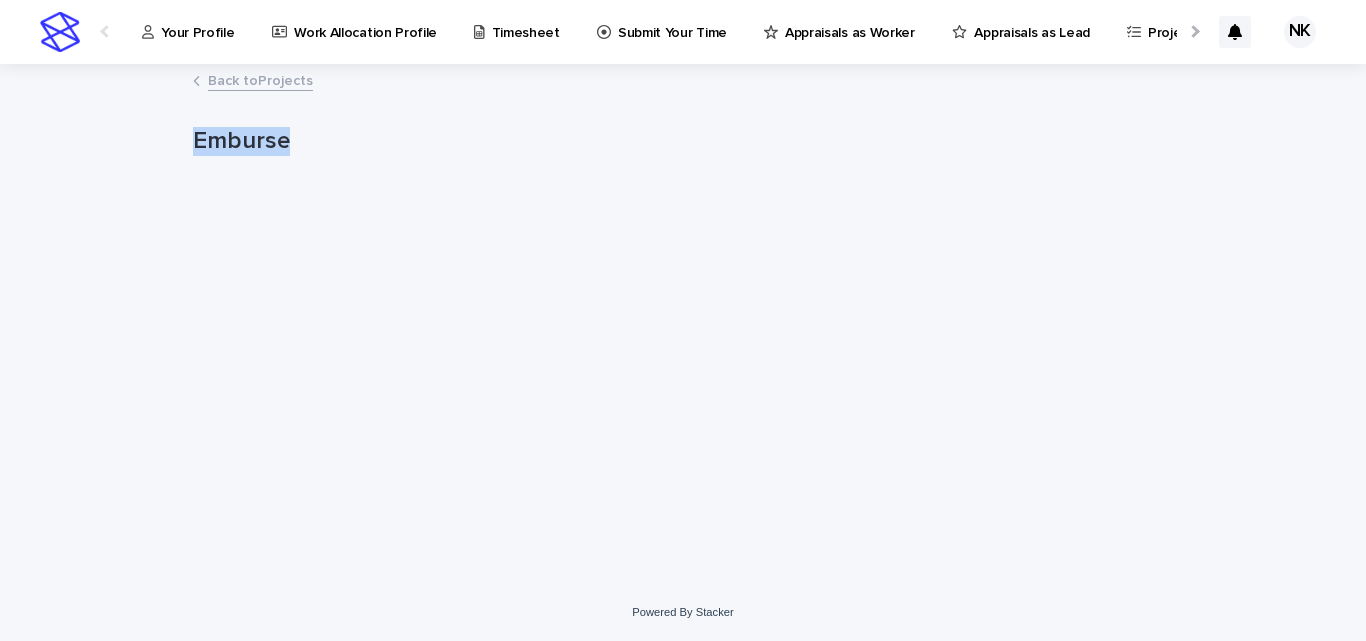 click on "Emburse" at bounding box center (679, 141) 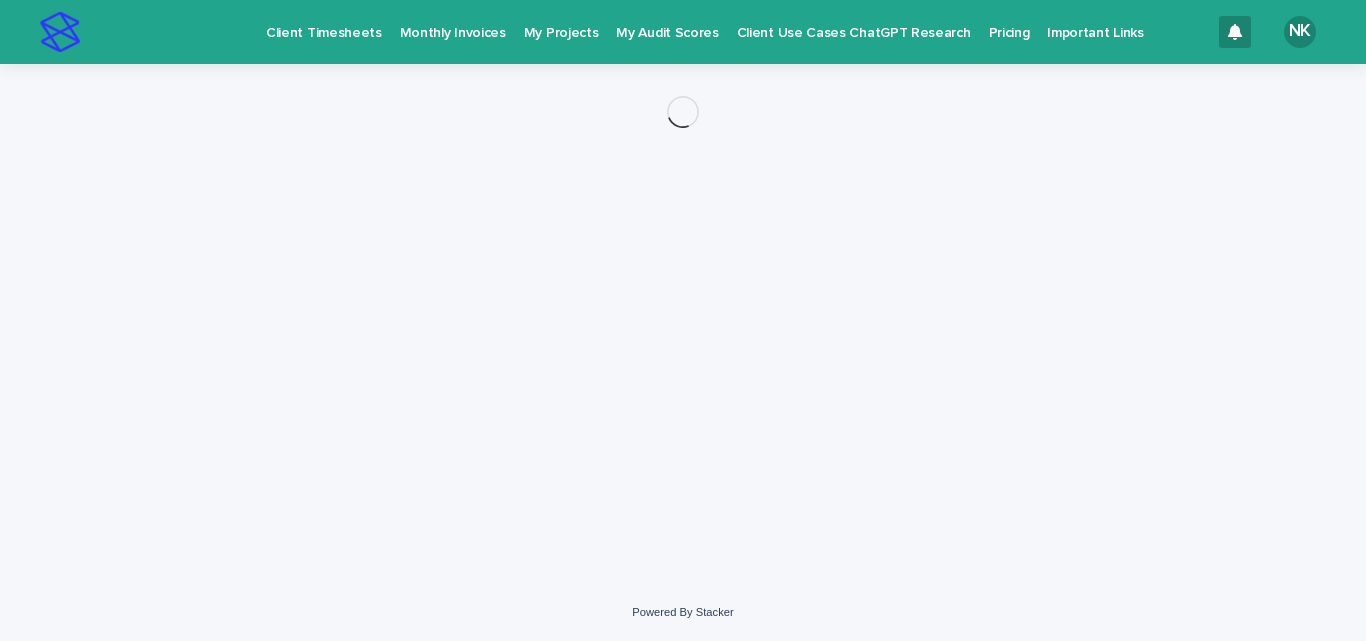 scroll, scrollTop: 0, scrollLeft: 0, axis: both 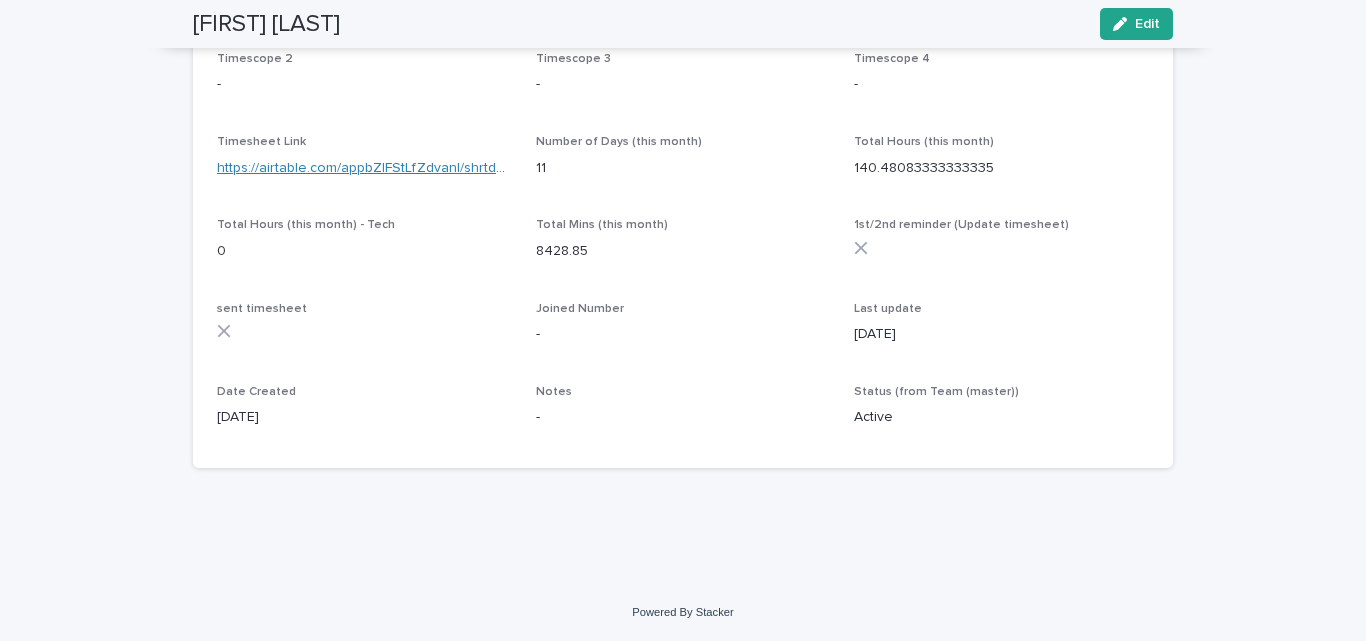click on "https://airtable.com/appbZlFStLfZdvanI/shrtdgSzJggpQNZ81" at bounding box center (405, 168) 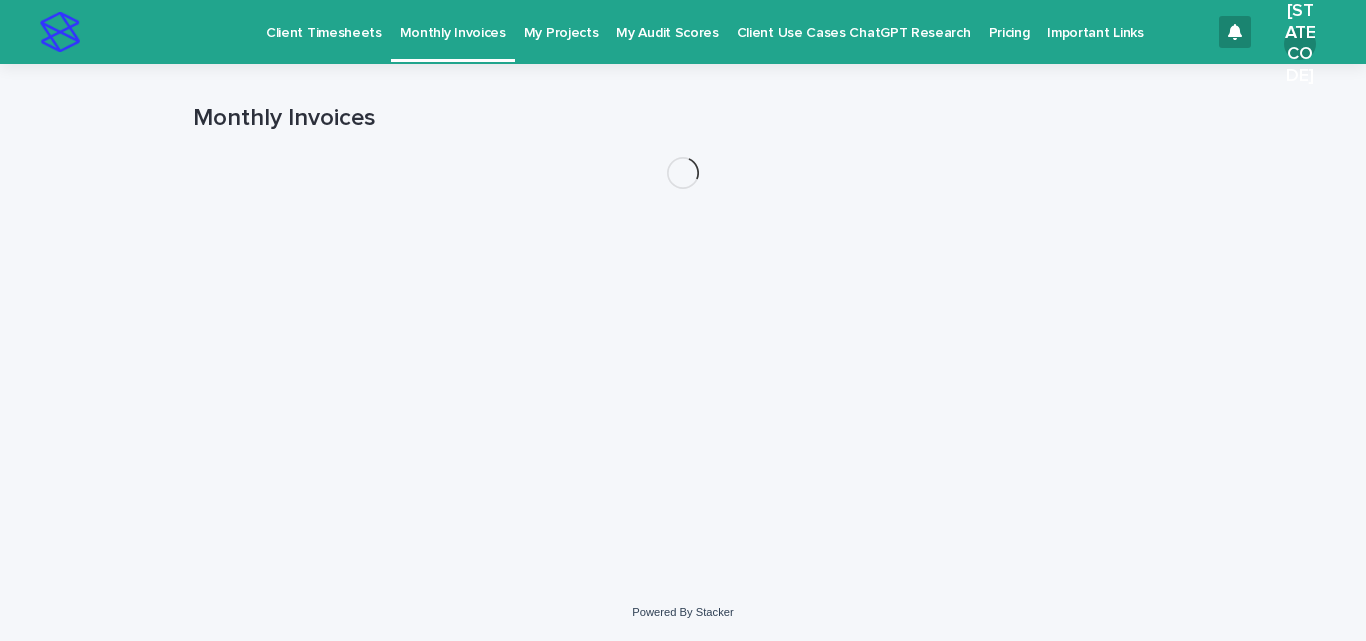 scroll, scrollTop: 0, scrollLeft: 0, axis: both 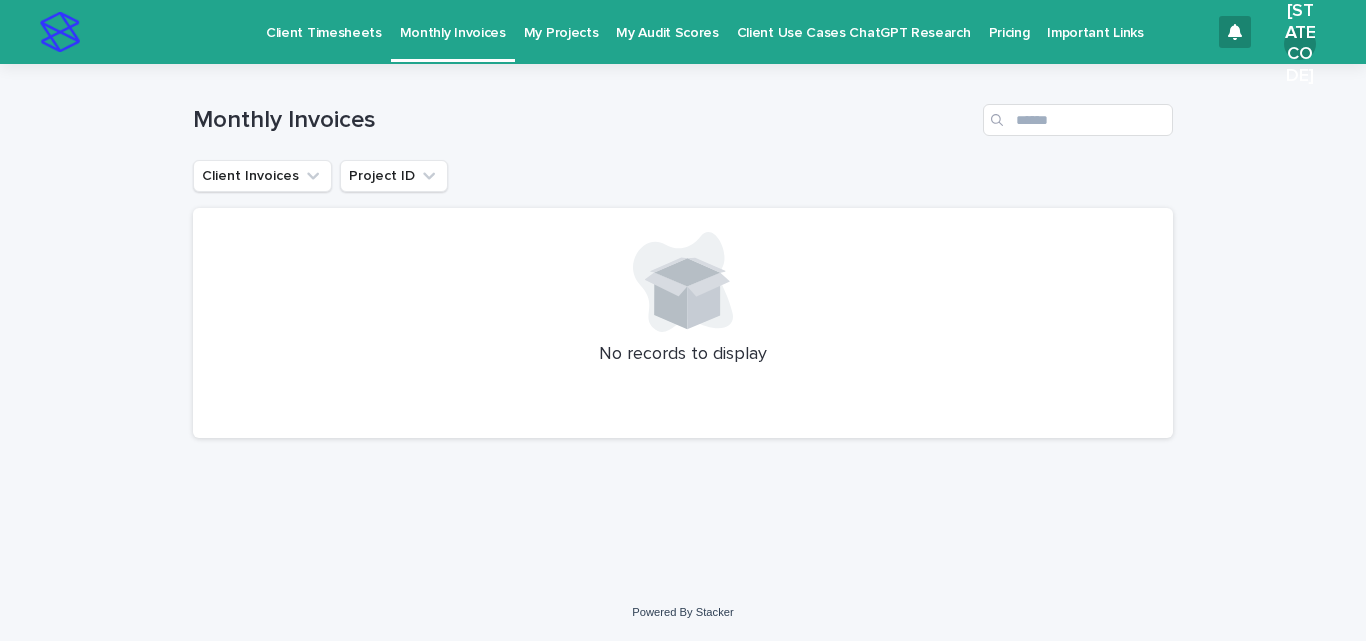click on "My Audit Scores" at bounding box center [667, 31] 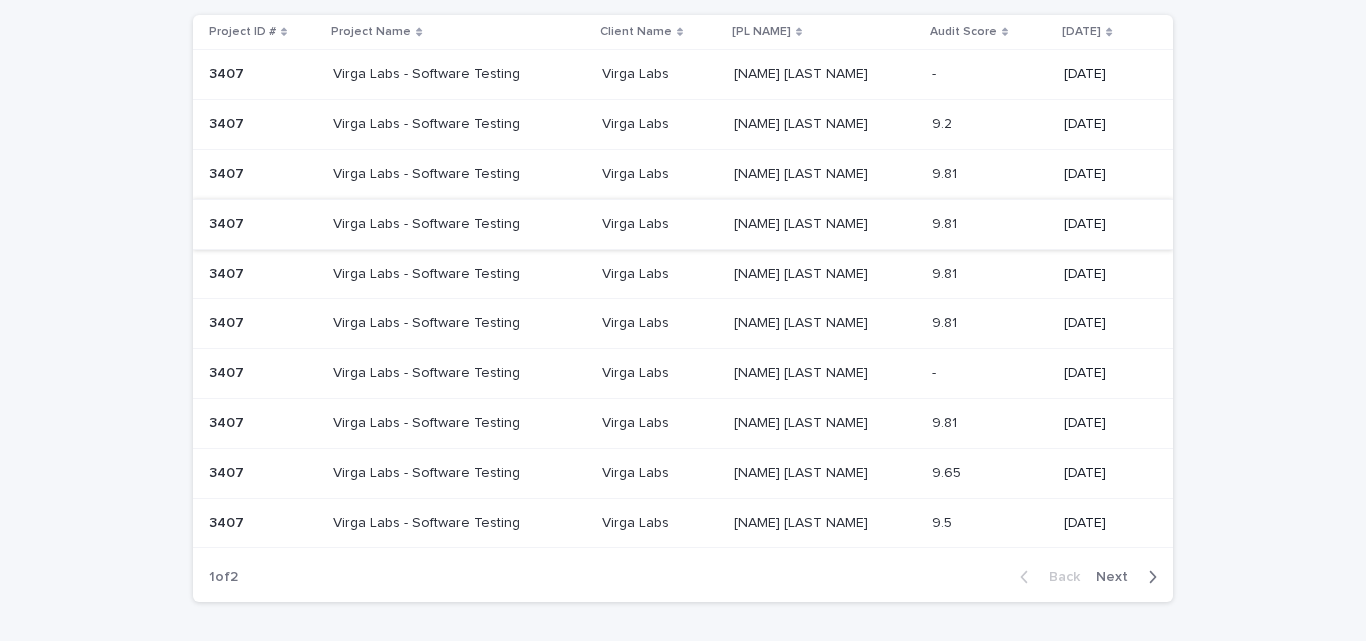 scroll, scrollTop: 279, scrollLeft: 0, axis: vertical 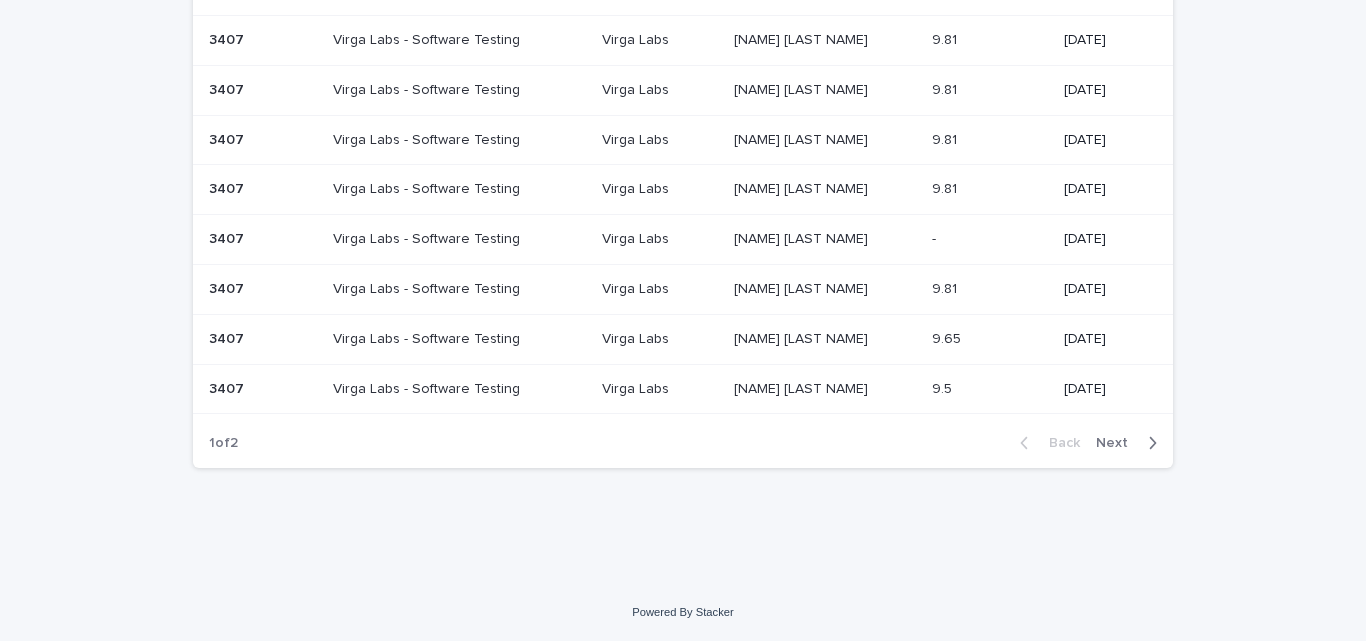 click on "Next" at bounding box center [1118, 443] 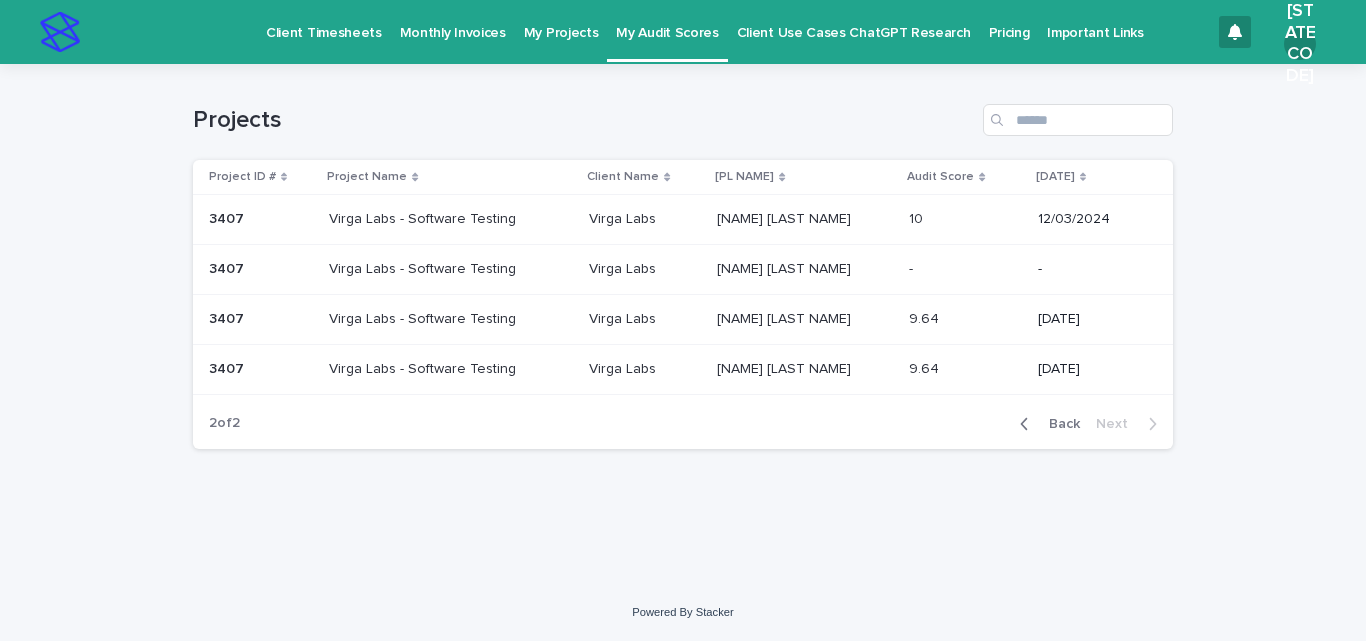 scroll, scrollTop: 0, scrollLeft: 0, axis: both 